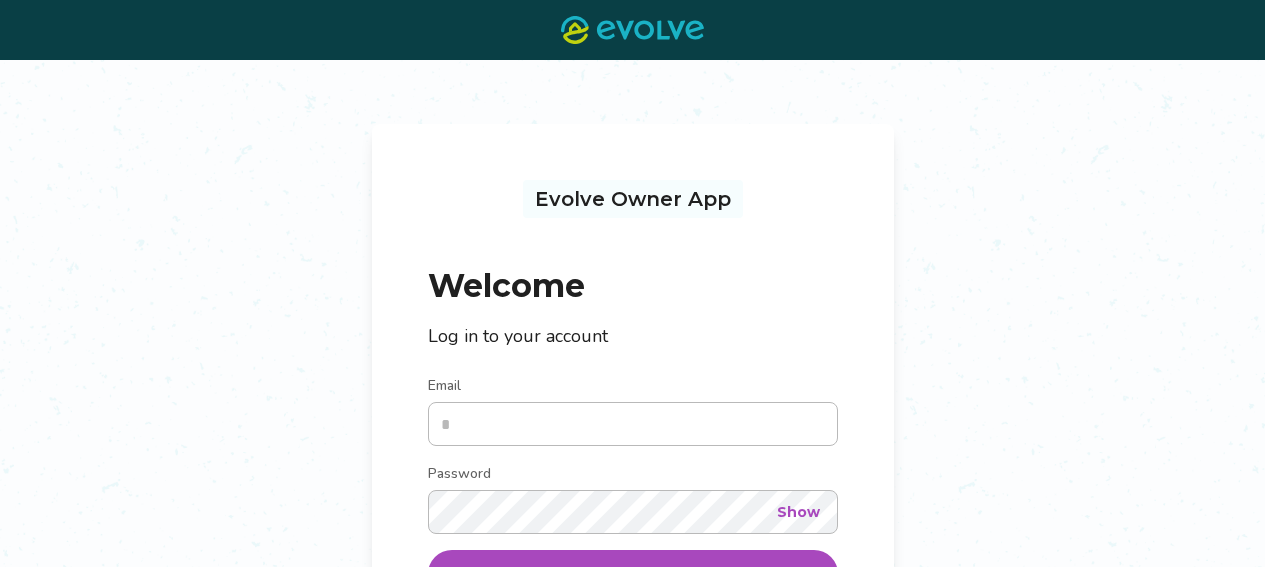 scroll, scrollTop: 0, scrollLeft: 0, axis: both 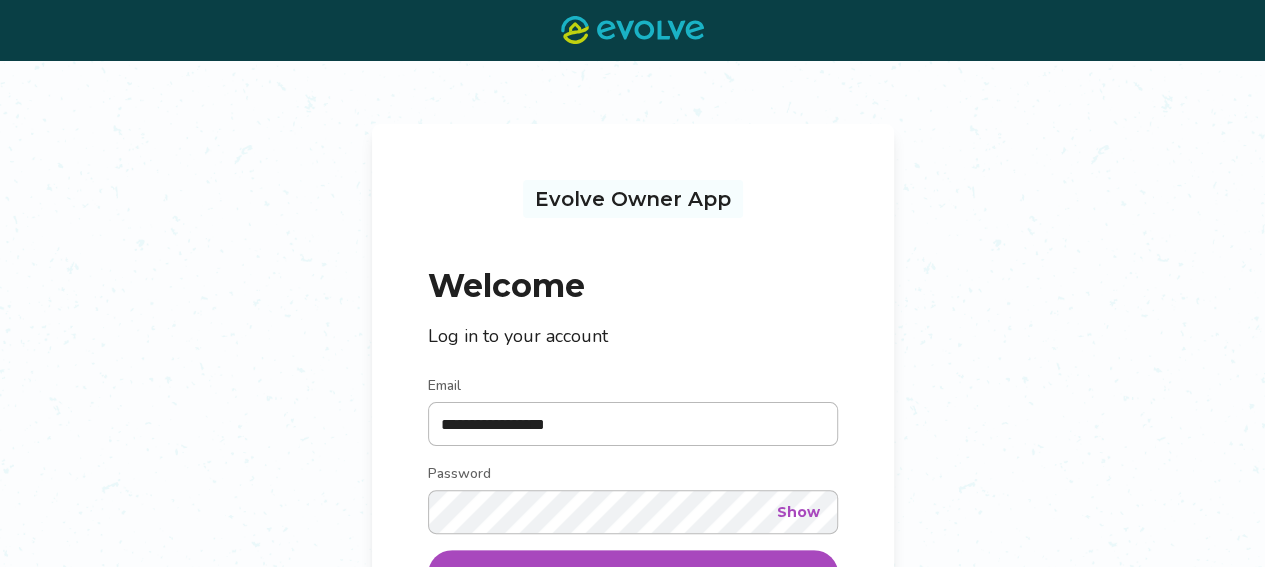 type on "**********" 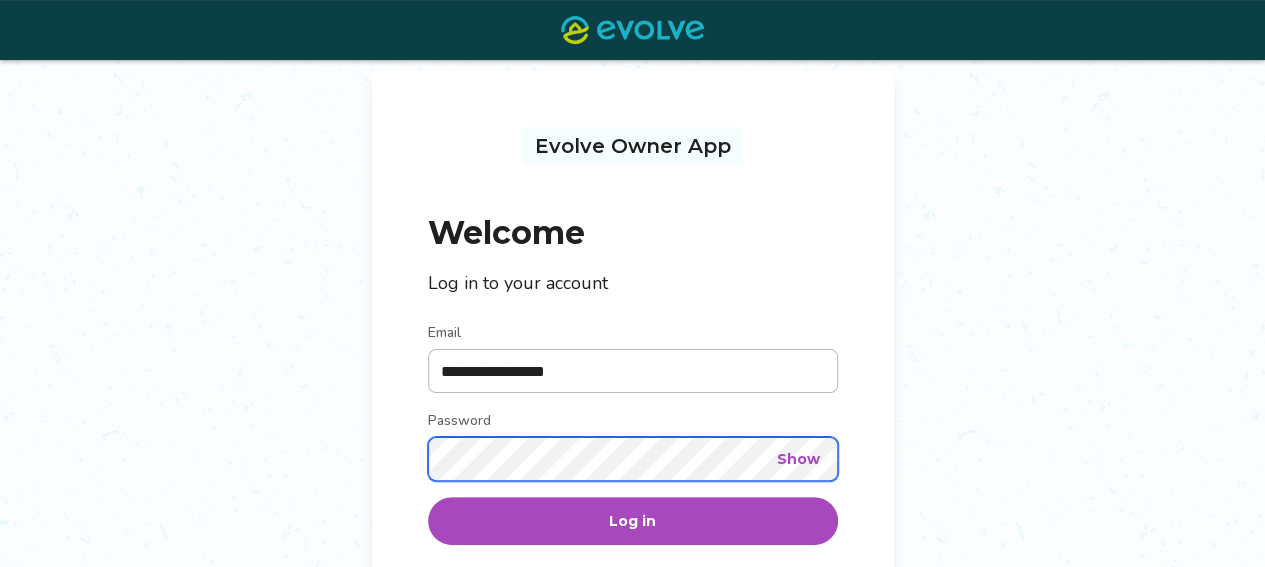 scroll, scrollTop: 91, scrollLeft: 0, axis: vertical 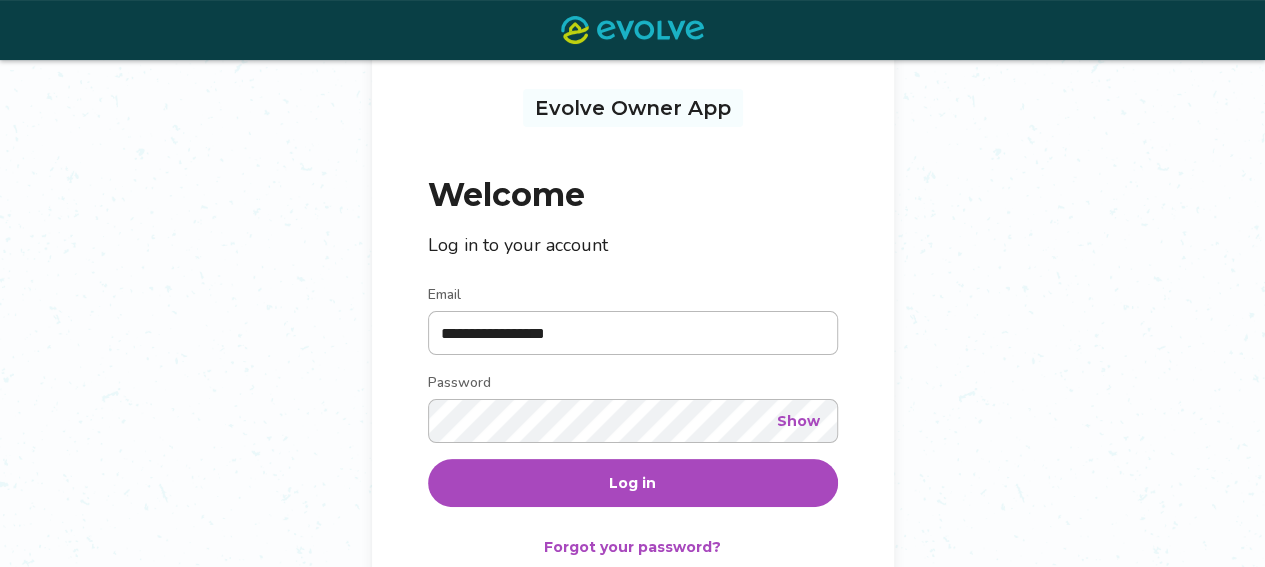 click on "Log in" at bounding box center (633, 483) 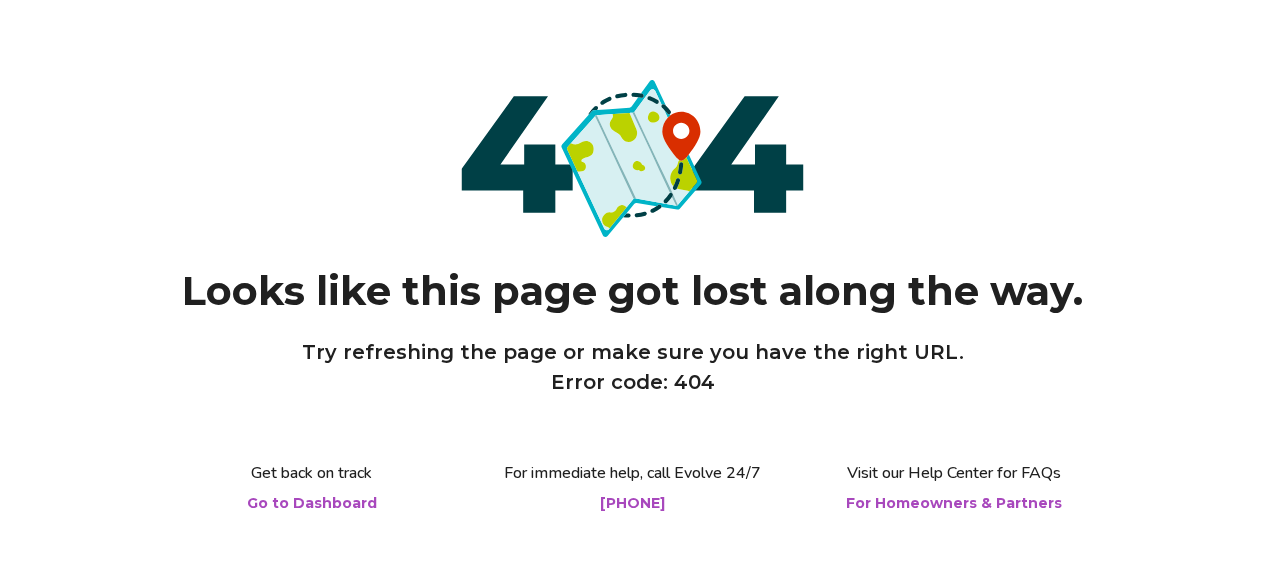 scroll, scrollTop: 0, scrollLeft: 0, axis: both 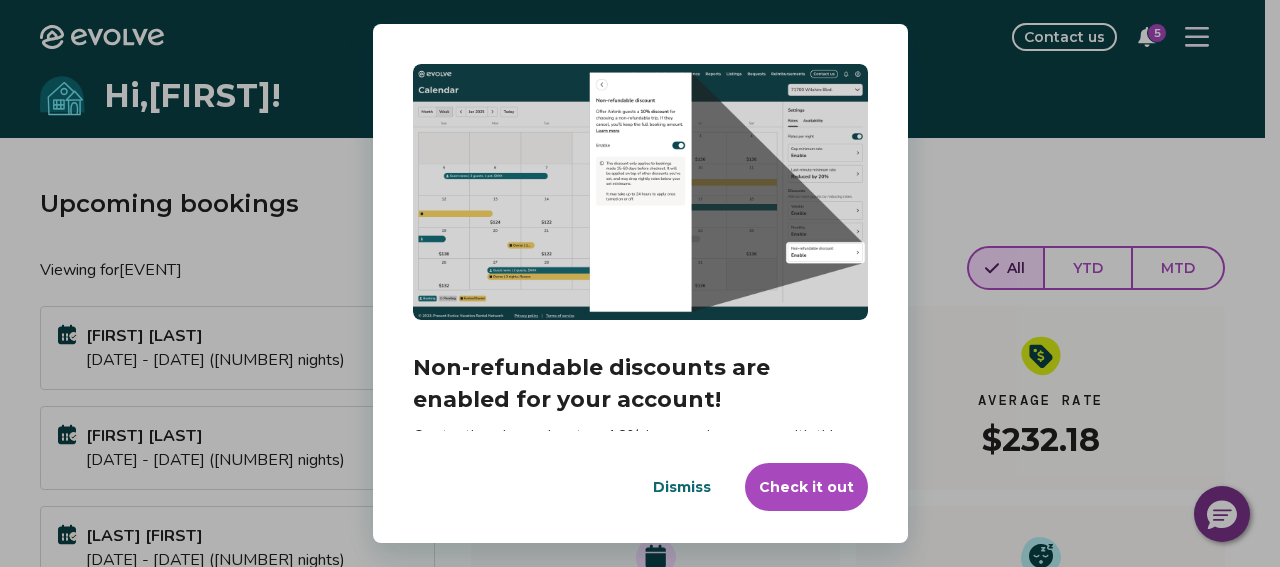 click on "Dismiss" at bounding box center (682, 487) 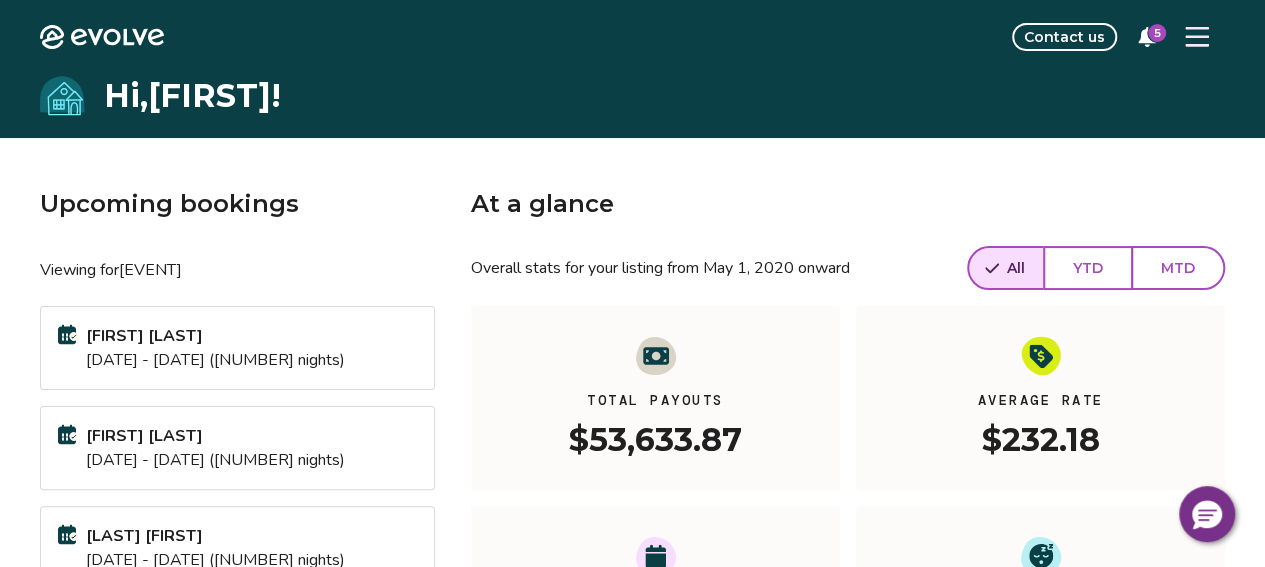 click on "5" at bounding box center [1147, 37] 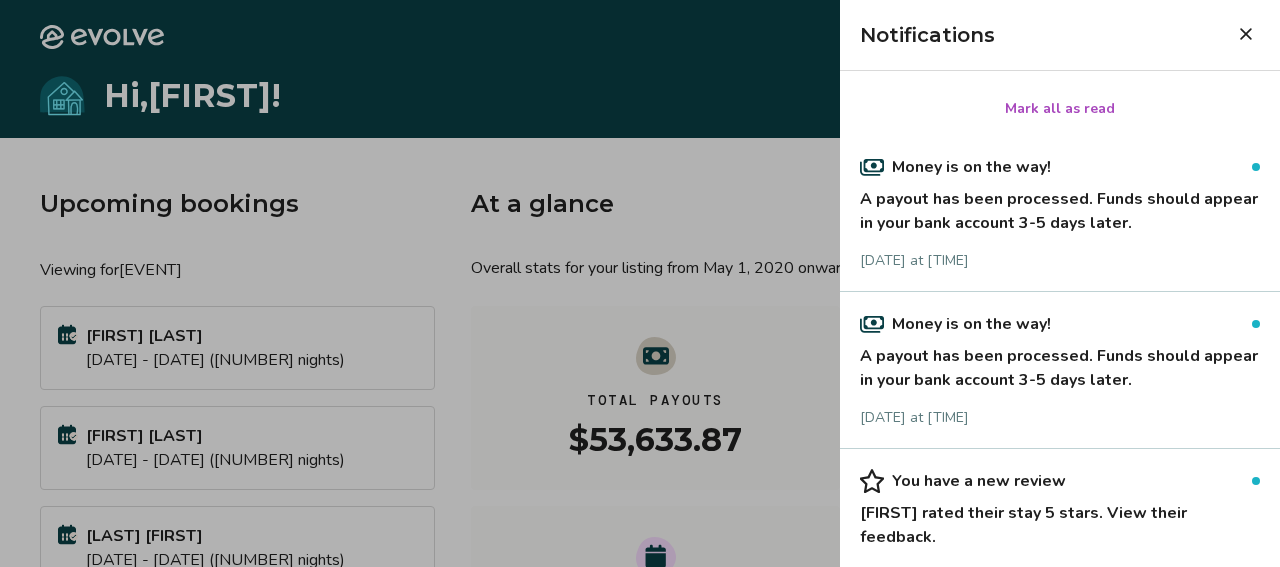 click on "A payout has been processed. Funds should appear in your bank account 3-5 days later." at bounding box center [1060, 207] 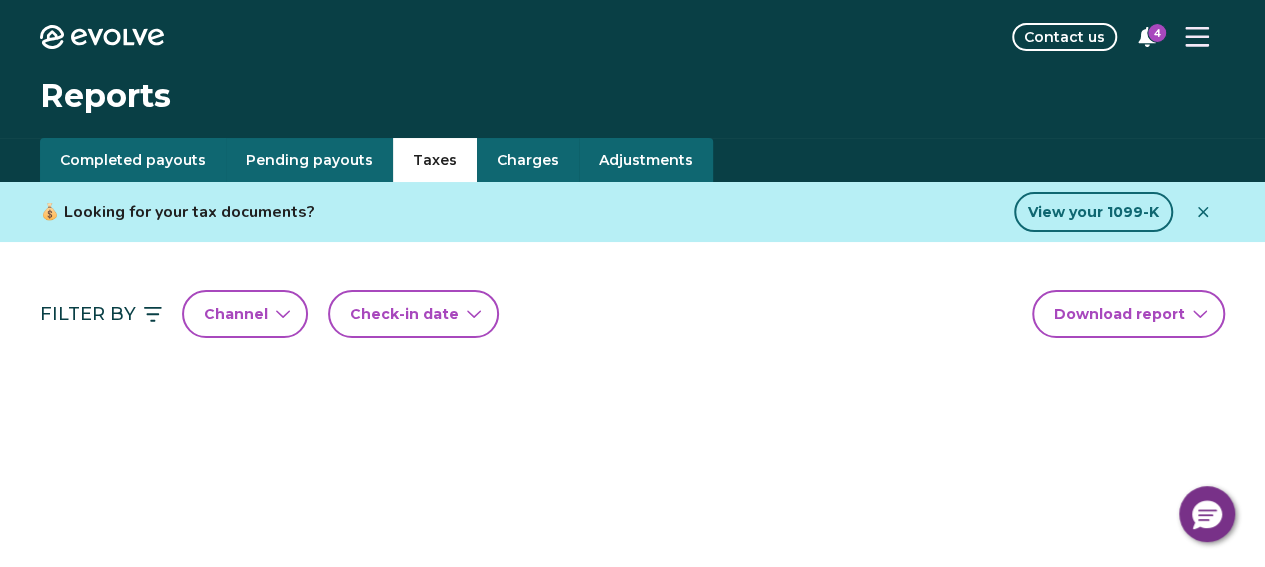 click on "Taxes" at bounding box center (435, 160) 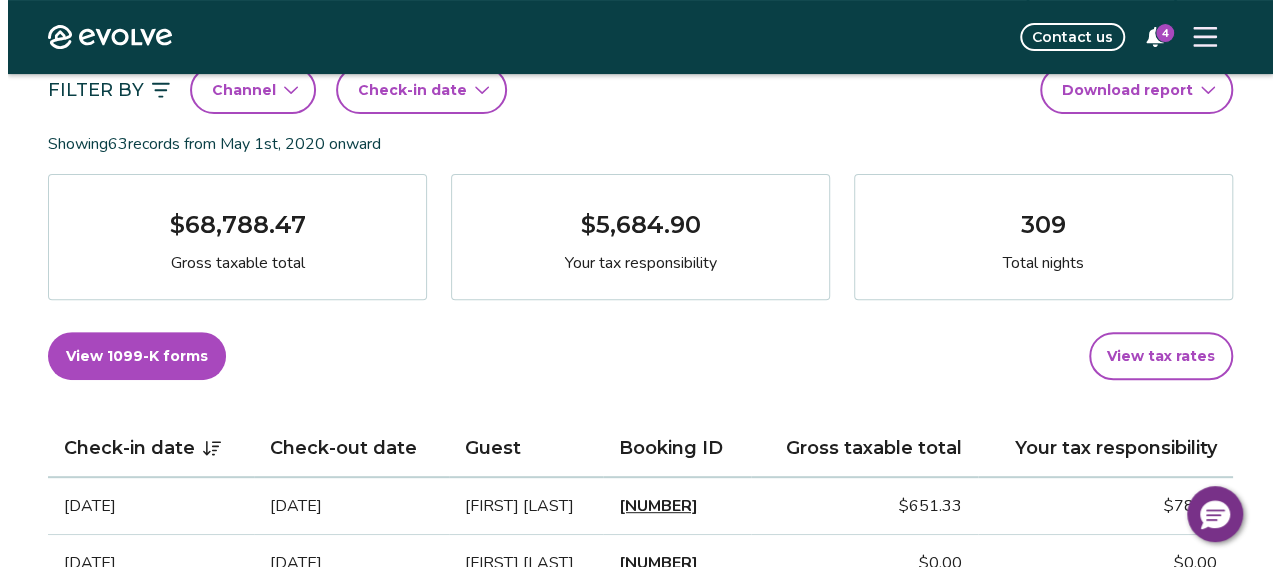 scroll, scrollTop: 0, scrollLeft: 0, axis: both 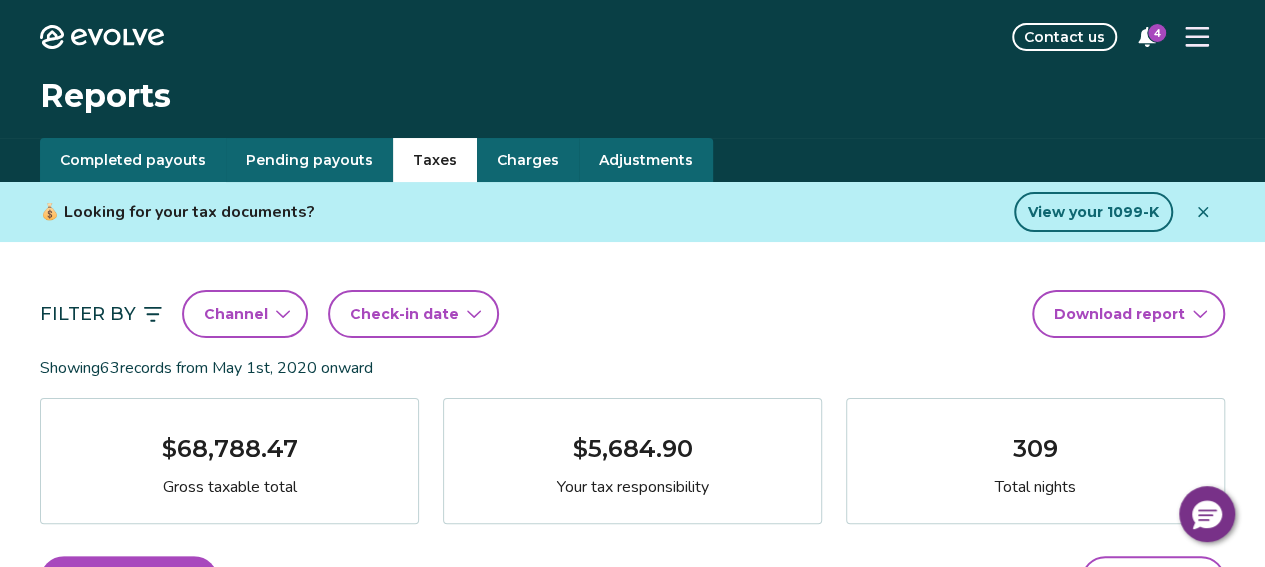click at bounding box center [1197, 37] 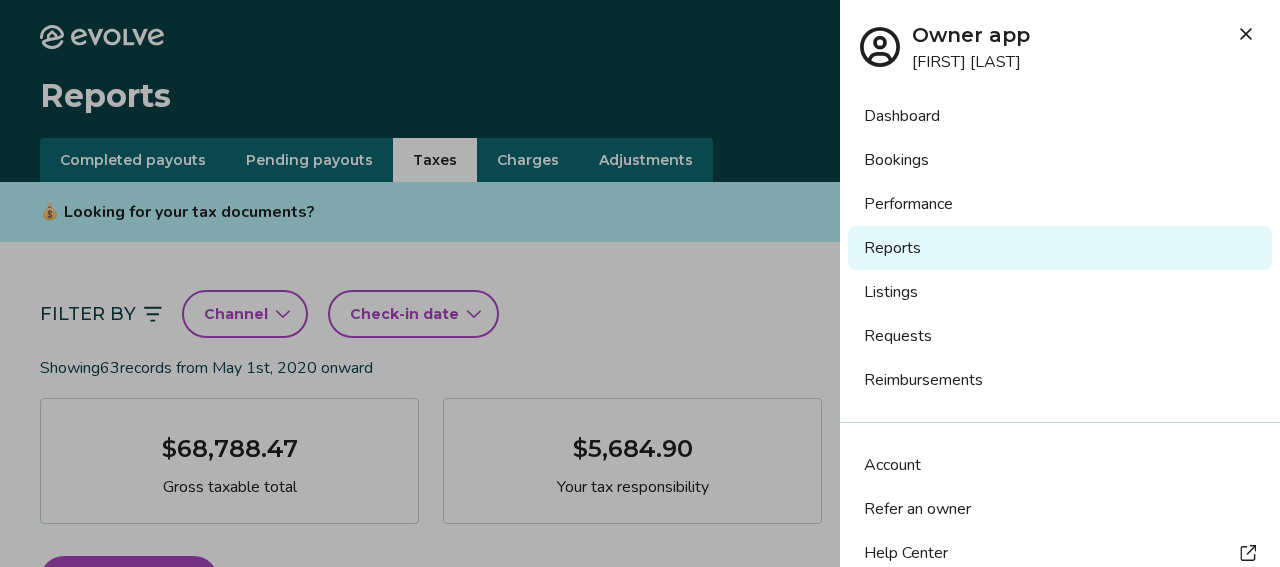 click on "Bookings" at bounding box center (1060, 160) 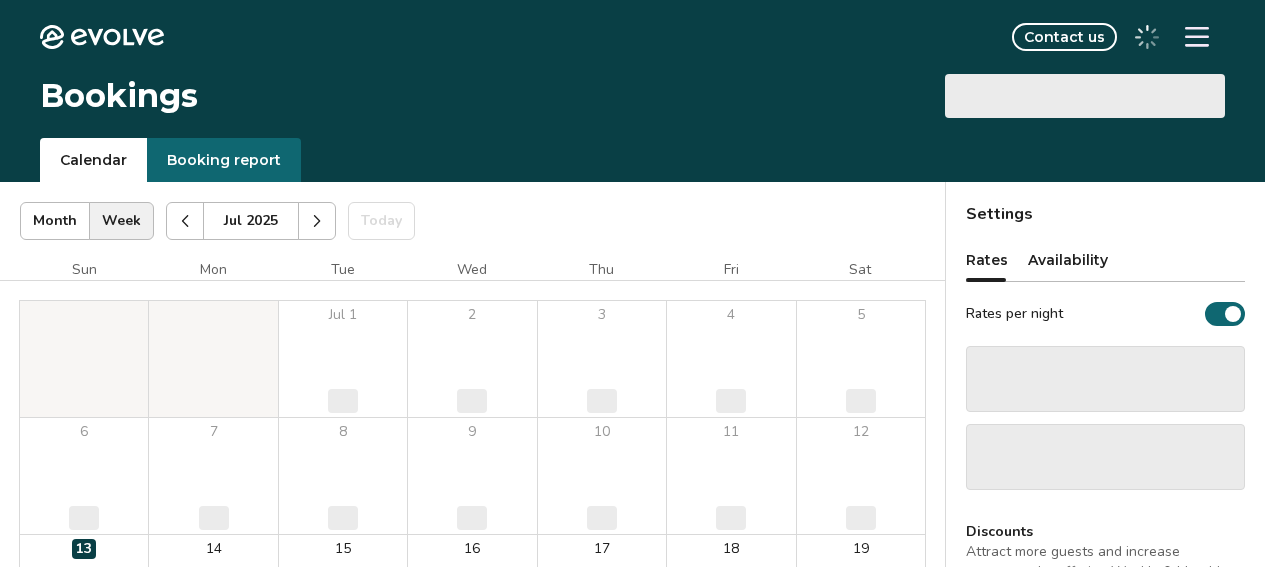 scroll, scrollTop: 0, scrollLeft: 0, axis: both 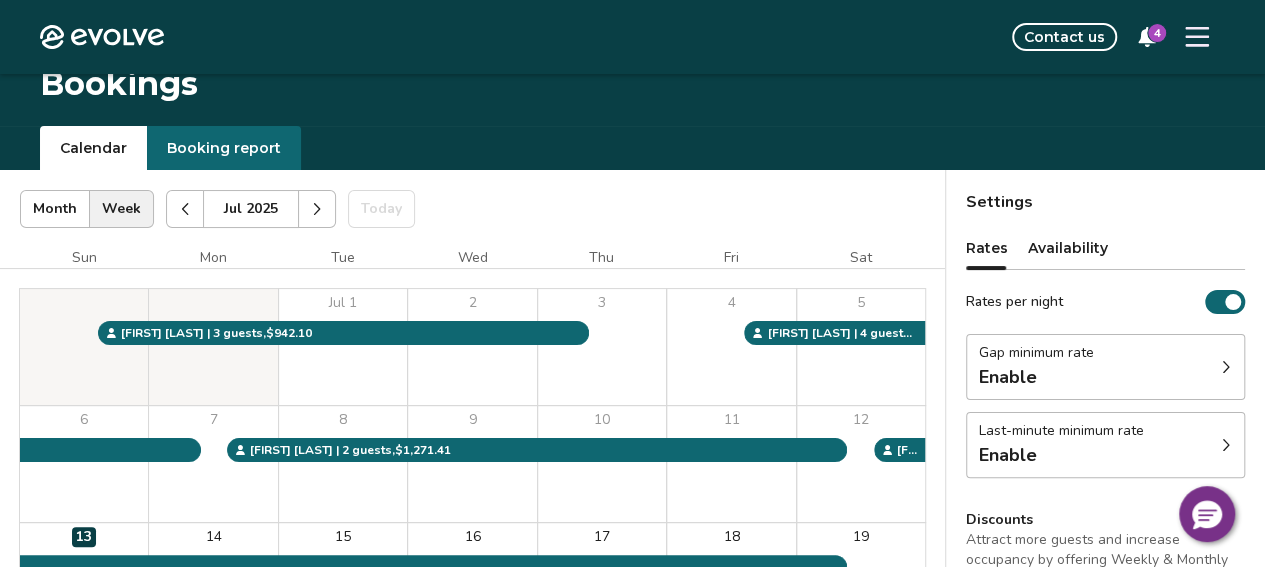 click at bounding box center (317, 209) 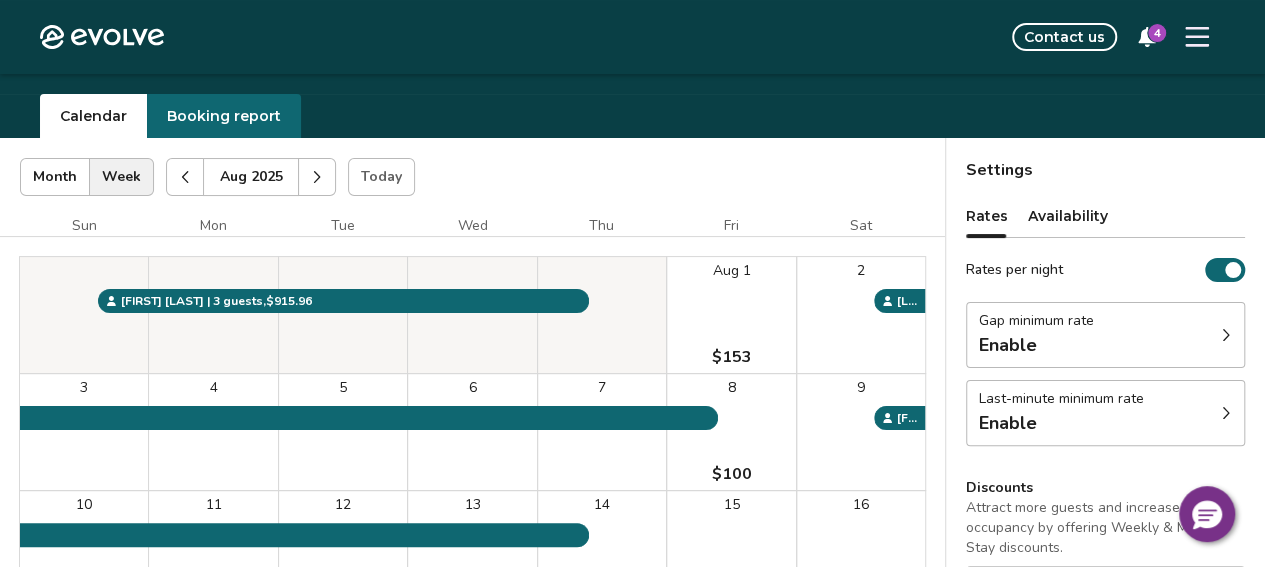 scroll, scrollTop: 0, scrollLeft: 0, axis: both 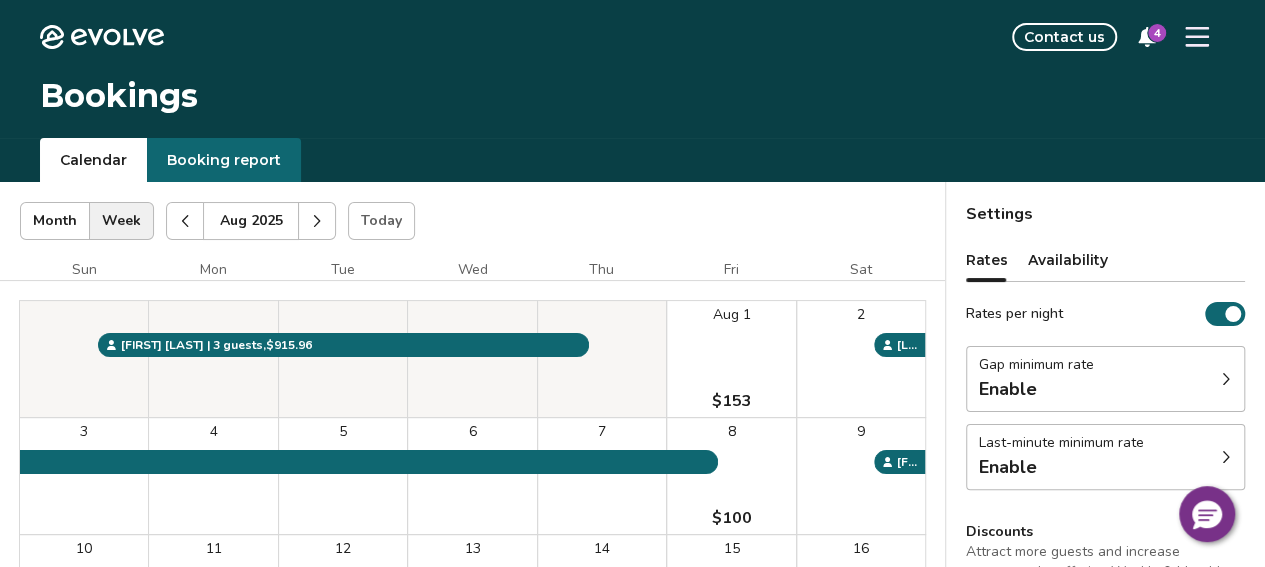 click on "Month" at bounding box center (55, 221) 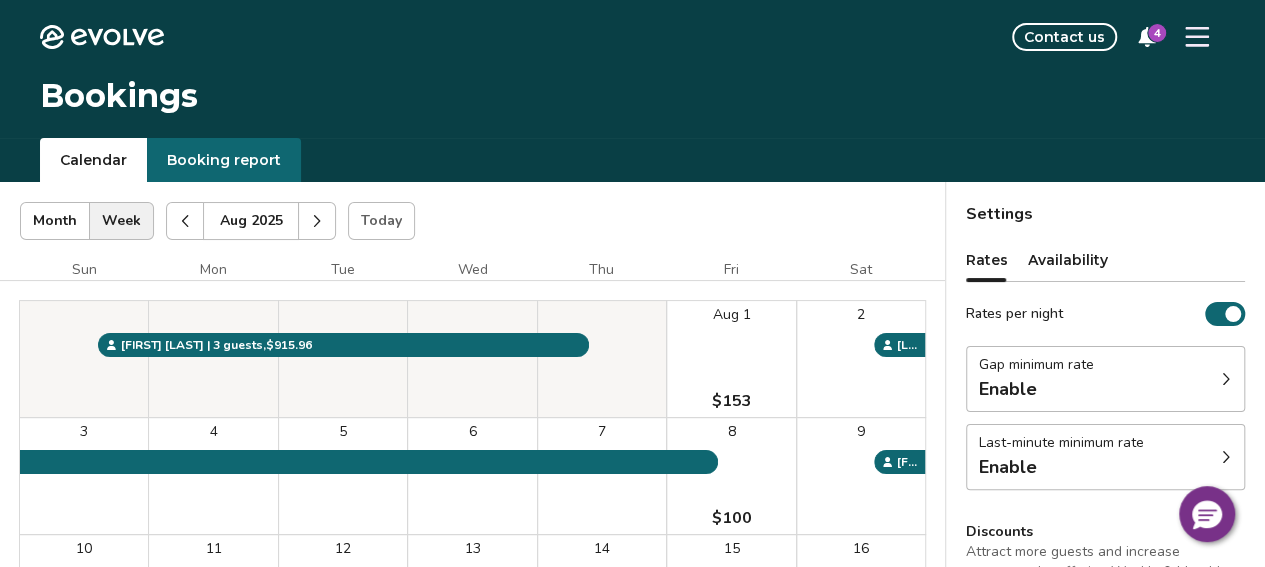 click at bounding box center [317, 221] 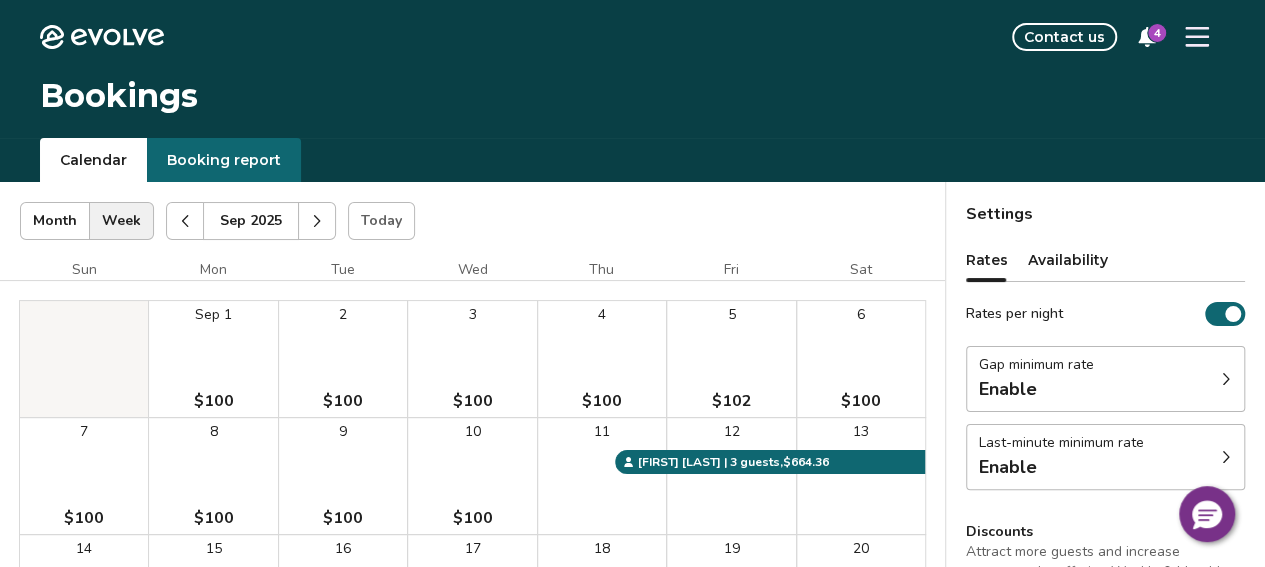 click on "Settings" at bounding box center [1105, 214] 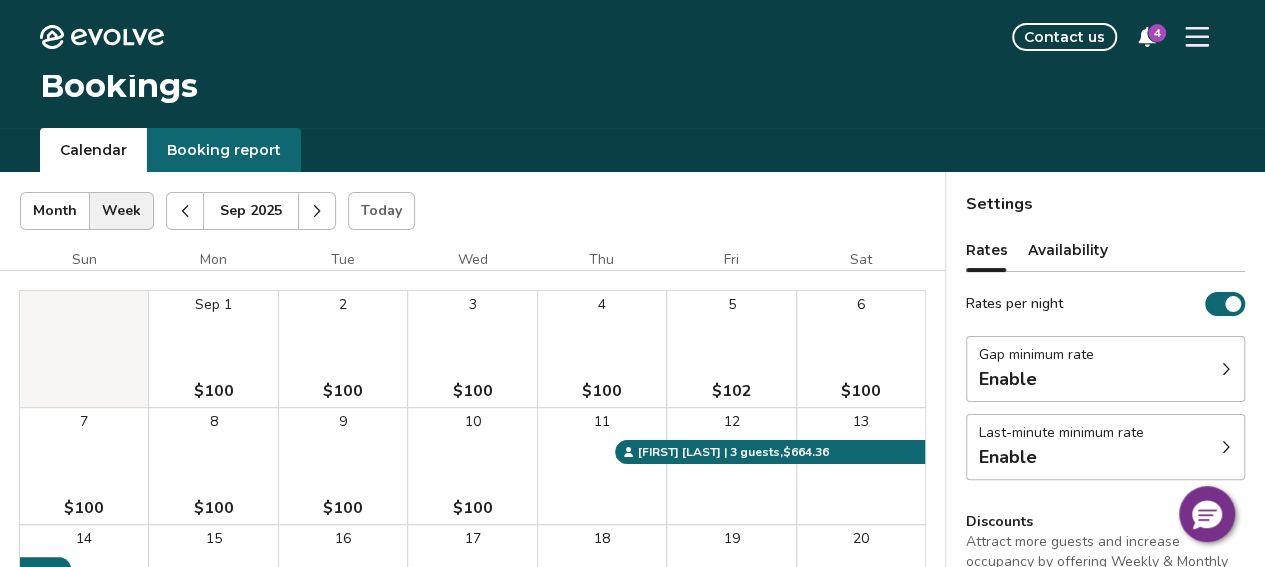 scroll, scrollTop: 0, scrollLeft: 0, axis: both 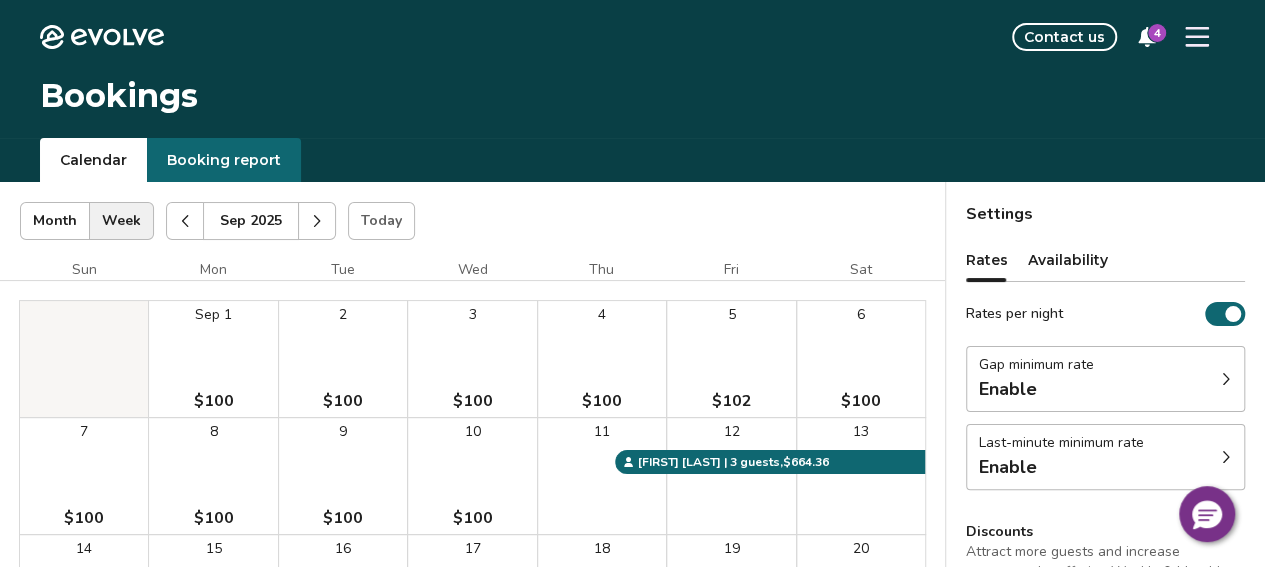 click at bounding box center (317, 221) 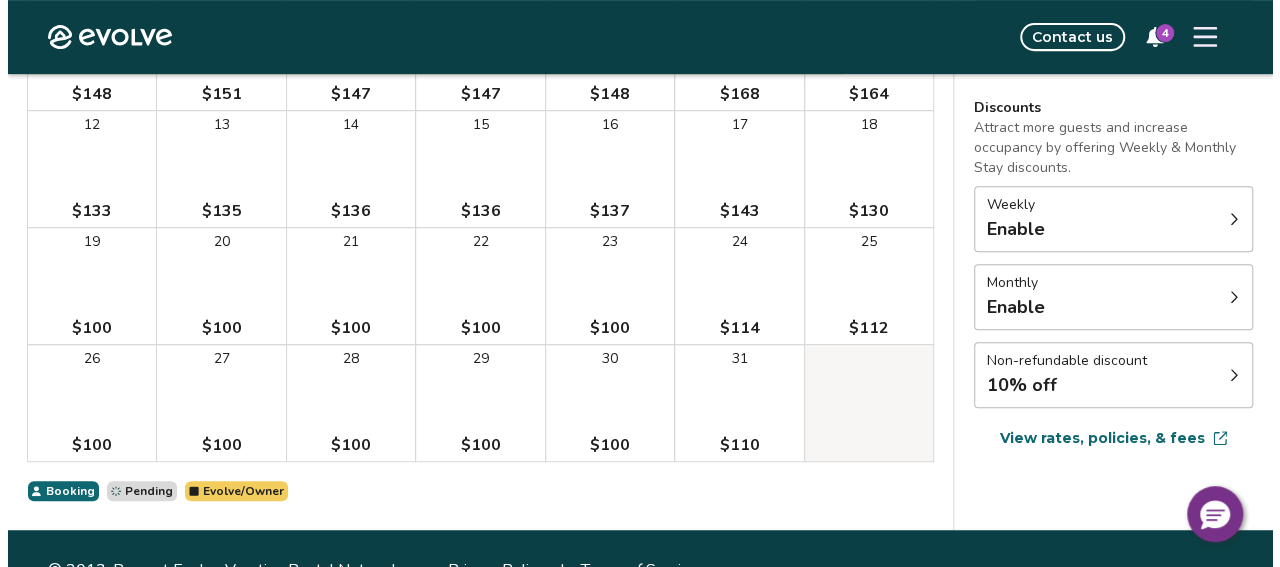 scroll, scrollTop: 466, scrollLeft: 0, axis: vertical 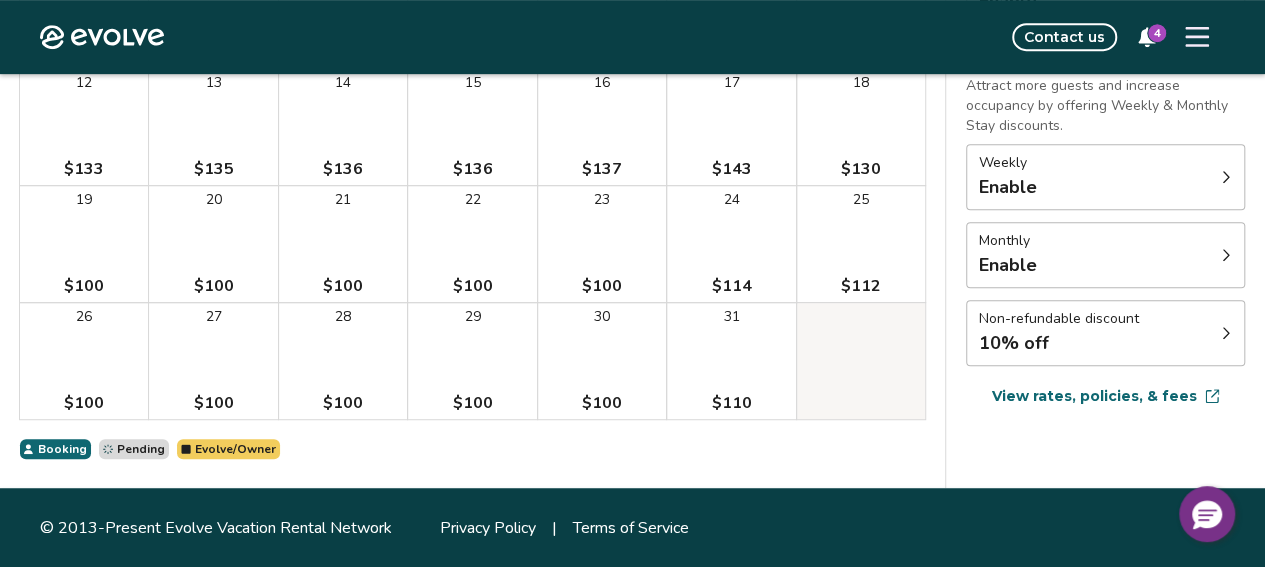 click 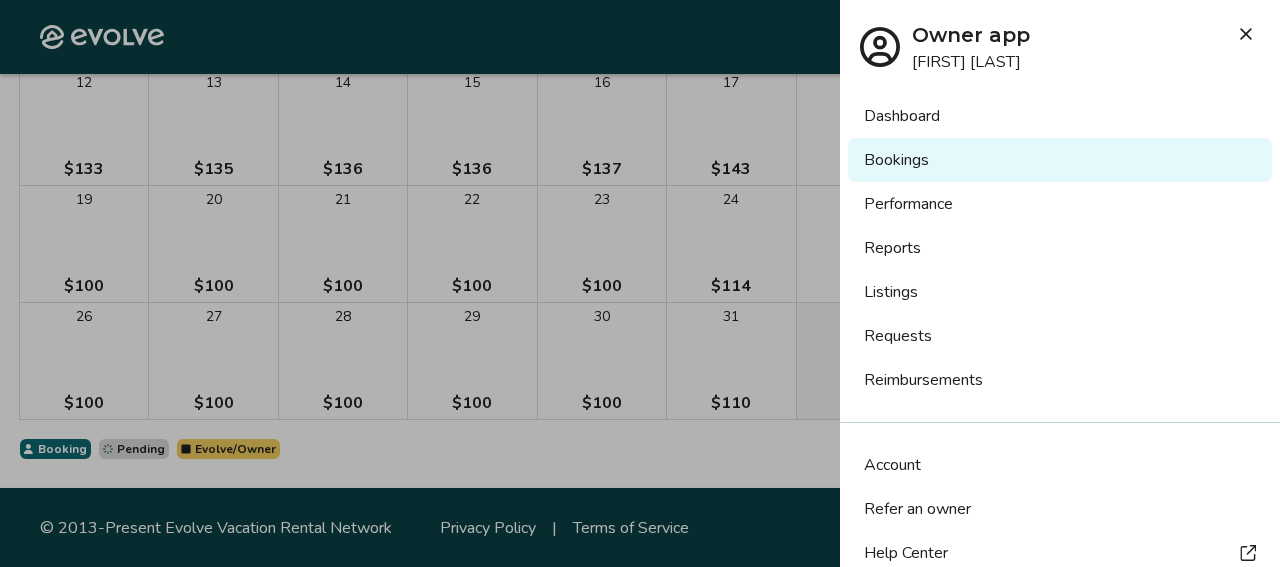 click on "Requests" at bounding box center [1060, 336] 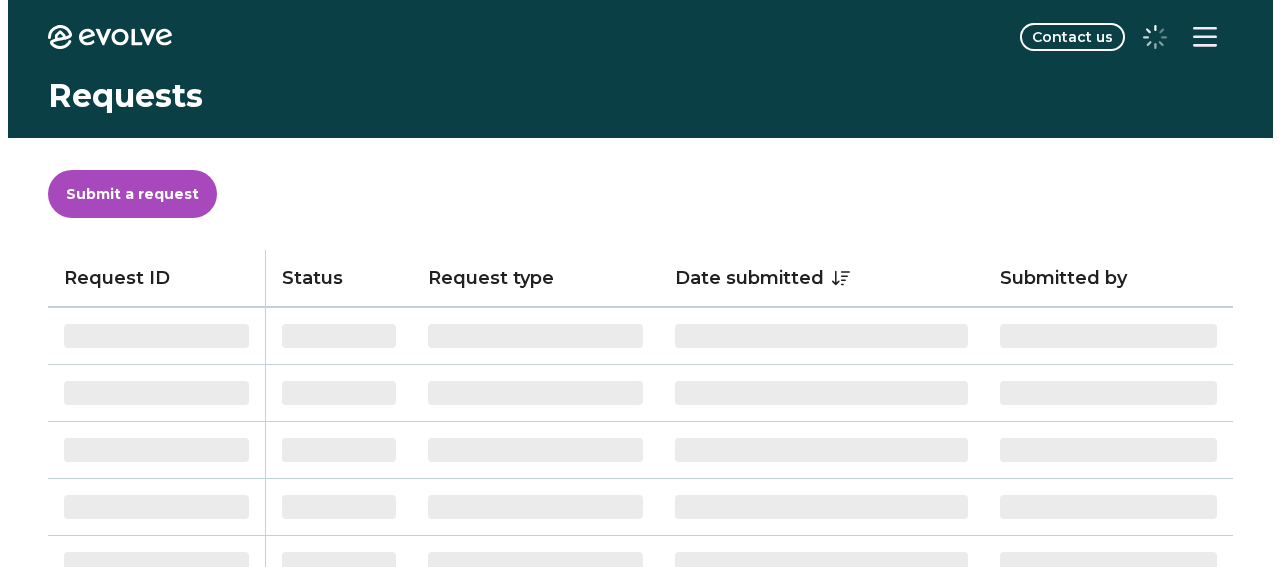 scroll, scrollTop: 0, scrollLeft: 0, axis: both 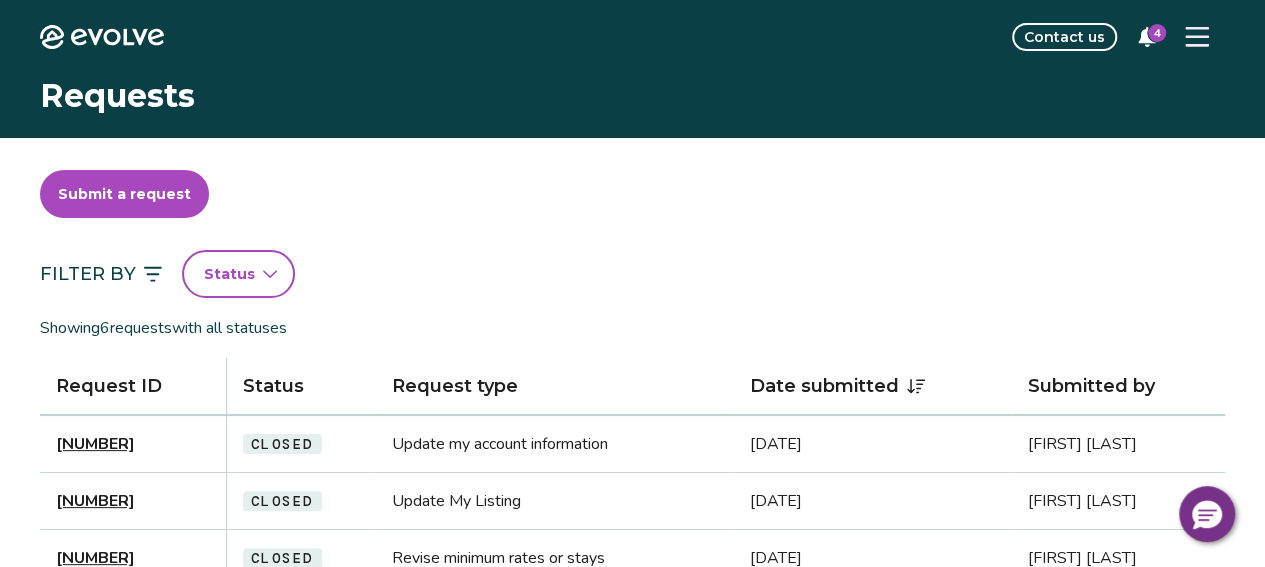 click at bounding box center (1197, 37) 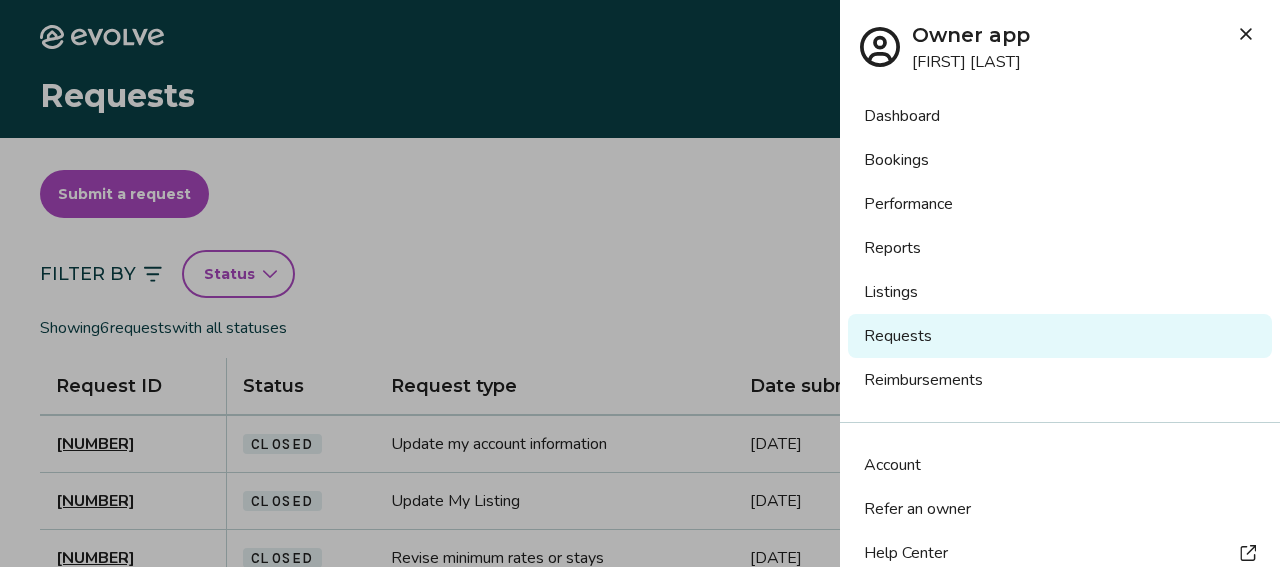 click on "Reimbursements" at bounding box center (1060, 380) 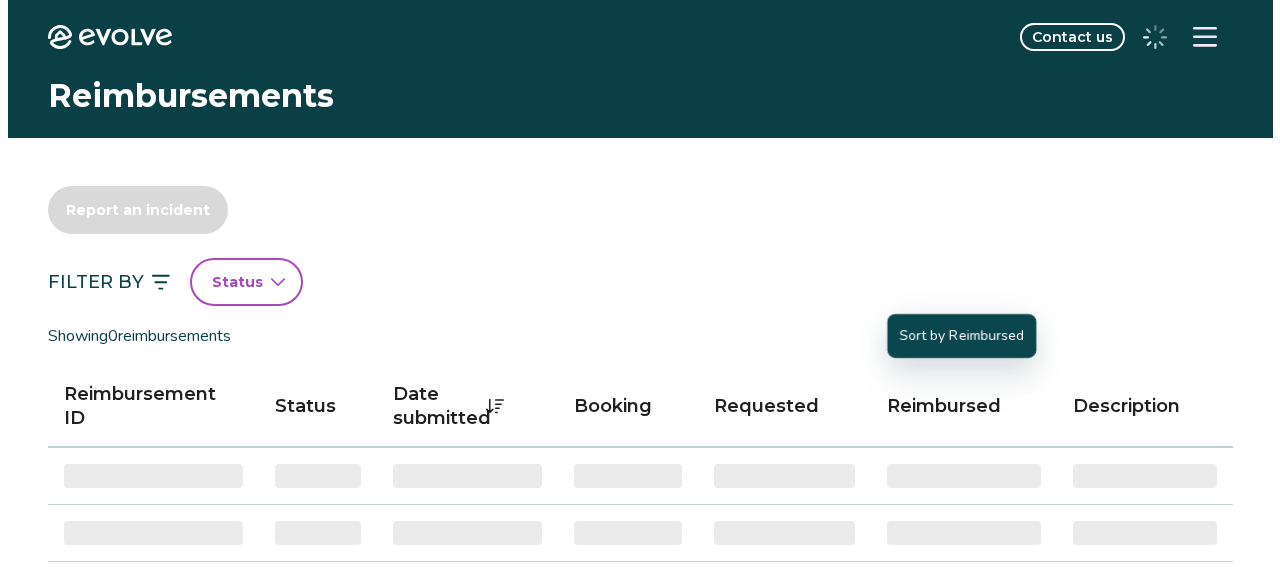 scroll, scrollTop: 0, scrollLeft: 0, axis: both 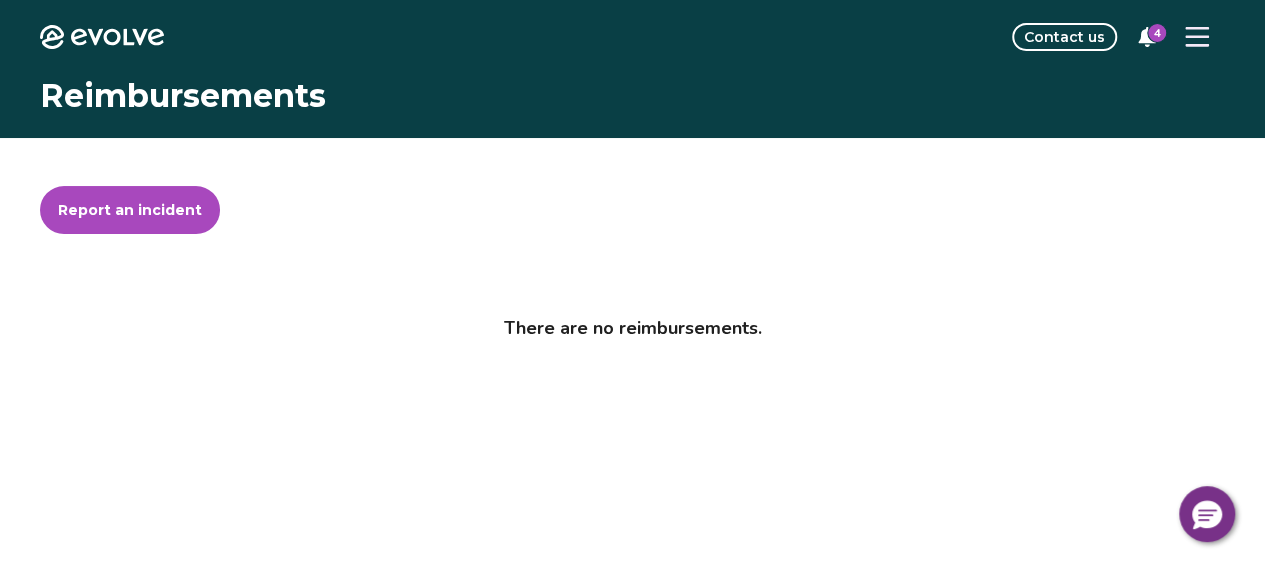 click at bounding box center (1197, 37) 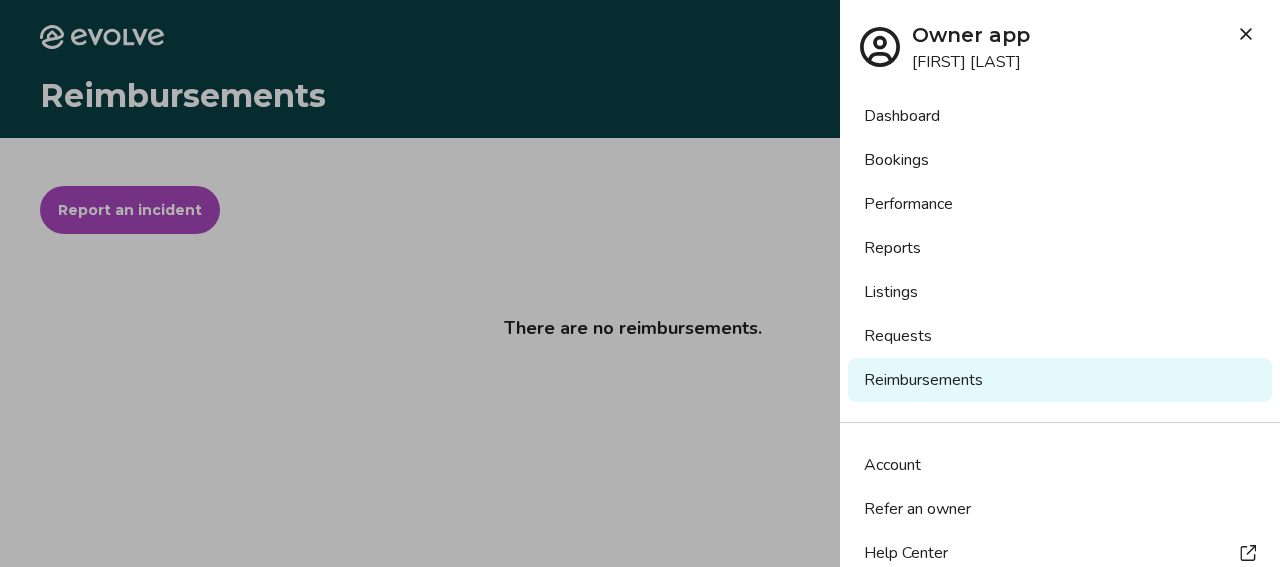 click on "Performance" at bounding box center (1060, 204) 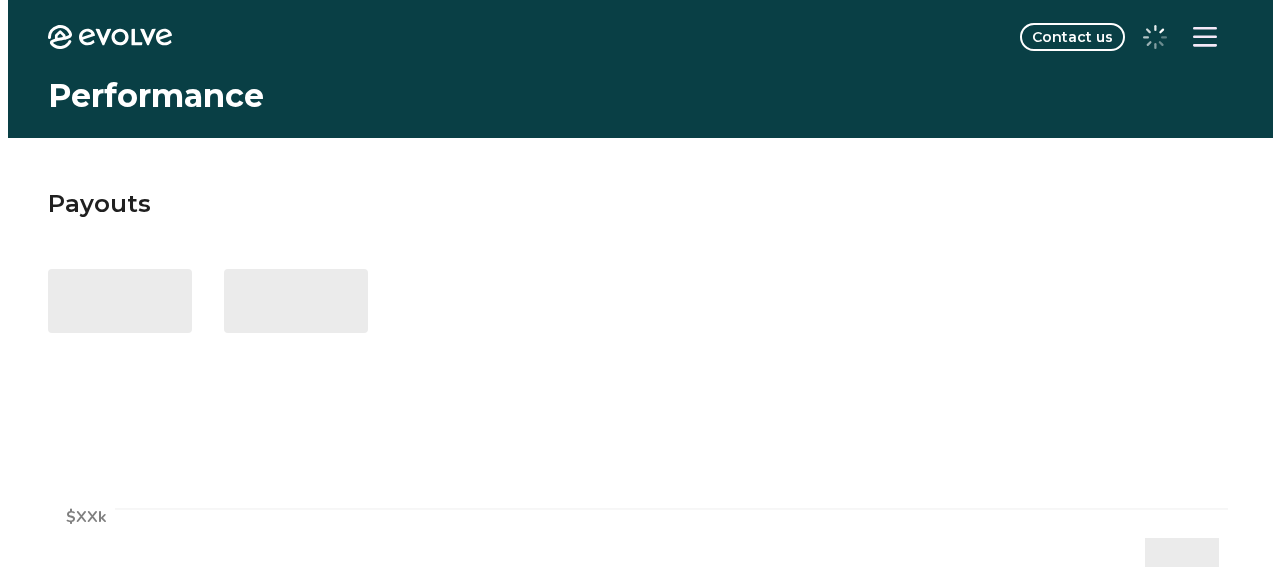 scroll, scrollTop: 0, scrollLeft: 0, axis: both 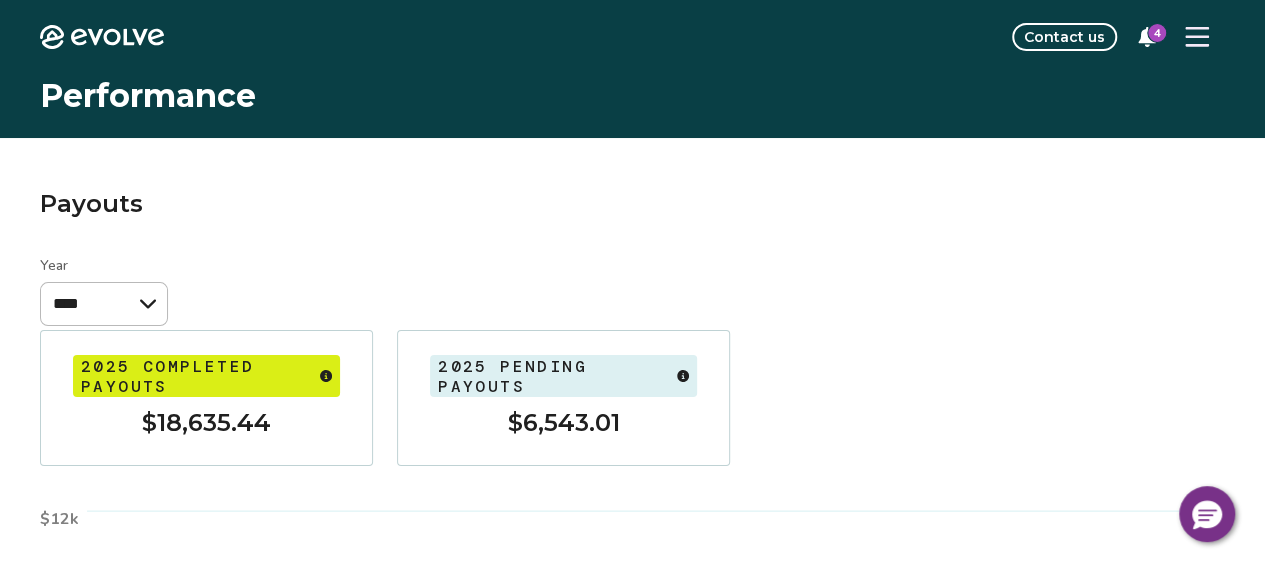 click on "2025 completed payouts $18,635.44" at bounding box center [206, 398] 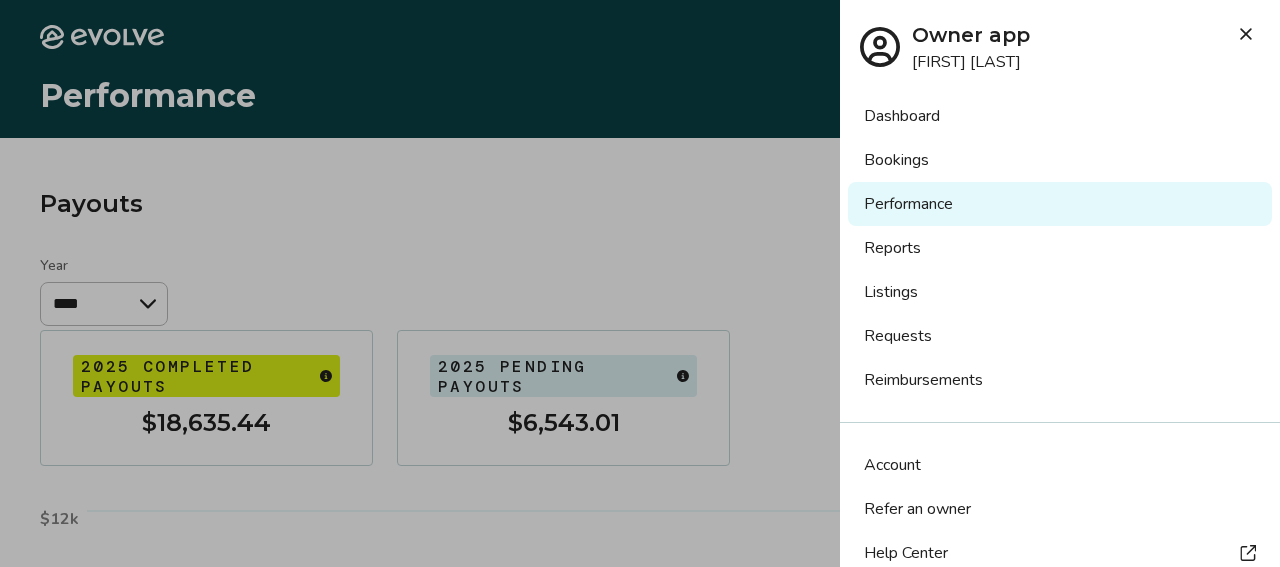 scroll, scrollTop: 112, scrollLeft: 0, axis: vertical 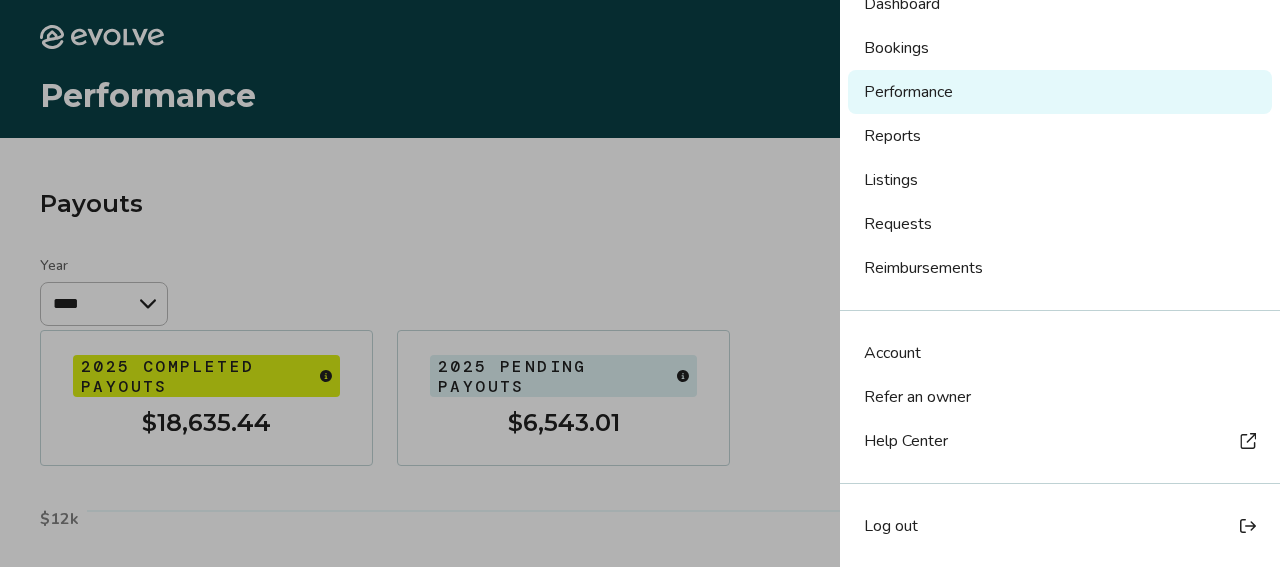 click on "Log out" at bounding box center [1060, 526] 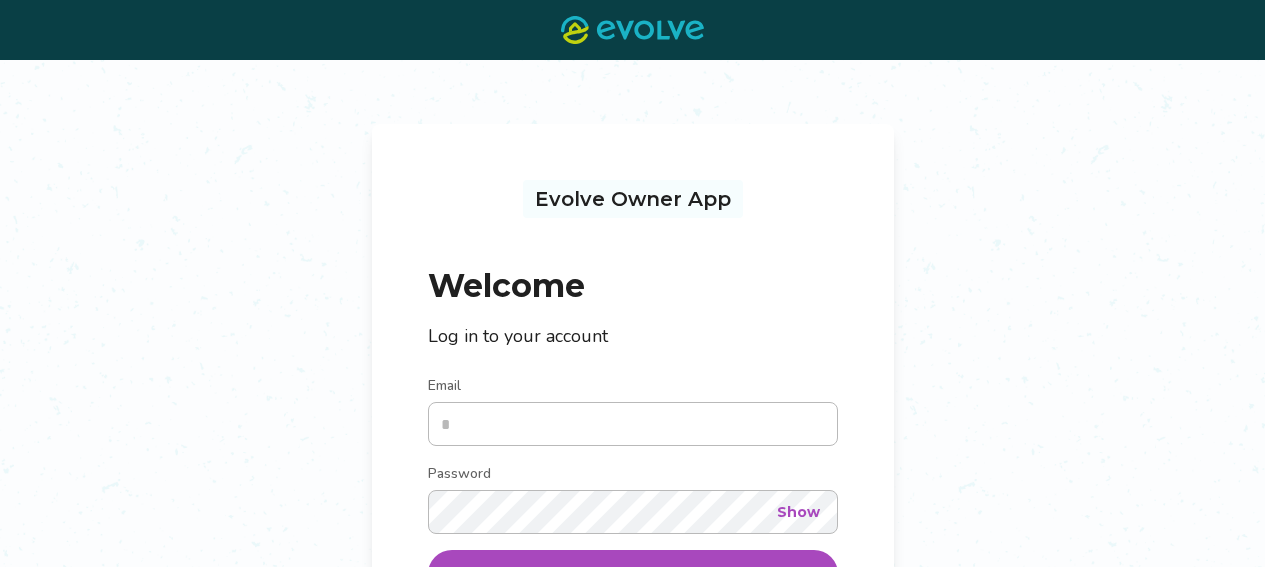 scroll, scrollTop: 0, scrollLeft: 0, axis: both 